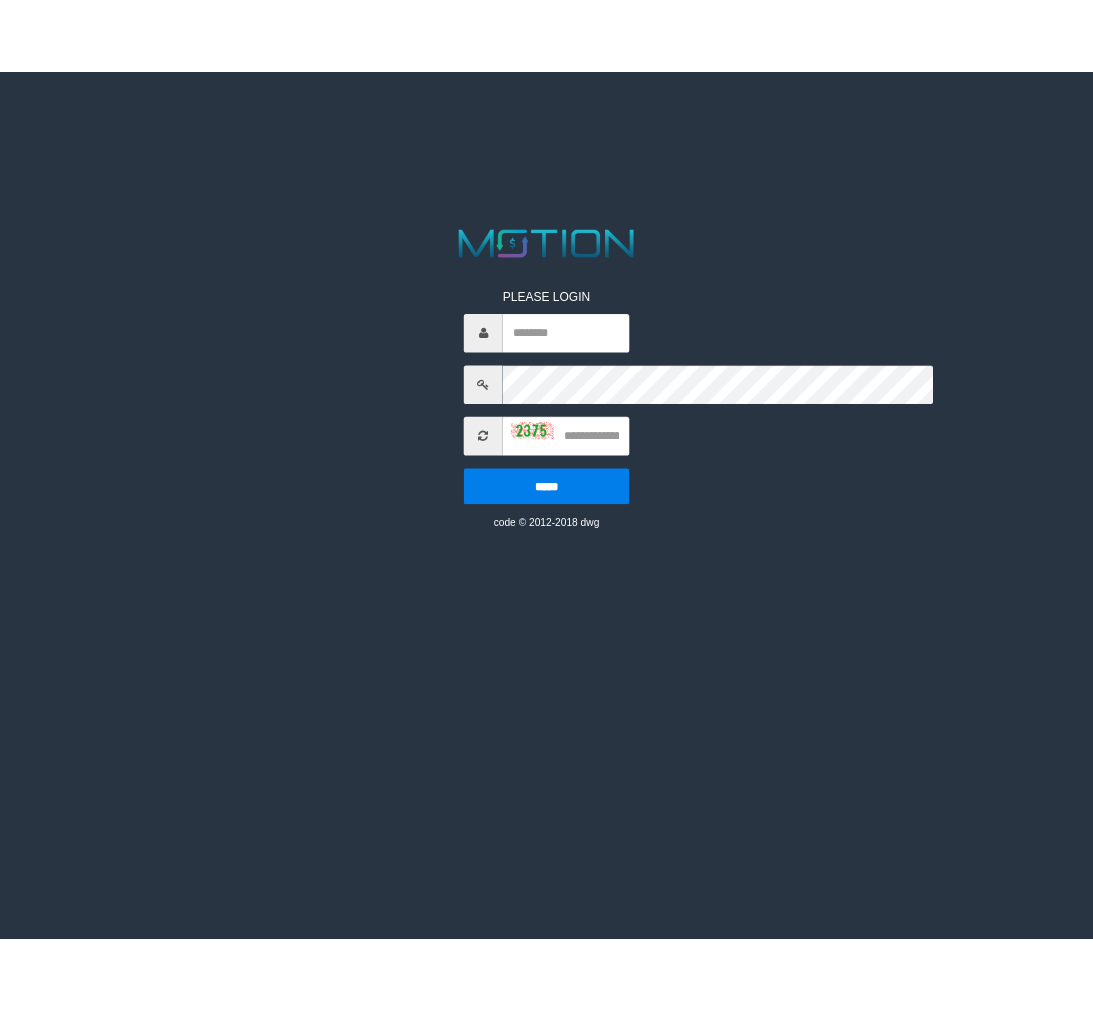 scroll, scrollTop: 0, scrollLeft: 0, axis: both 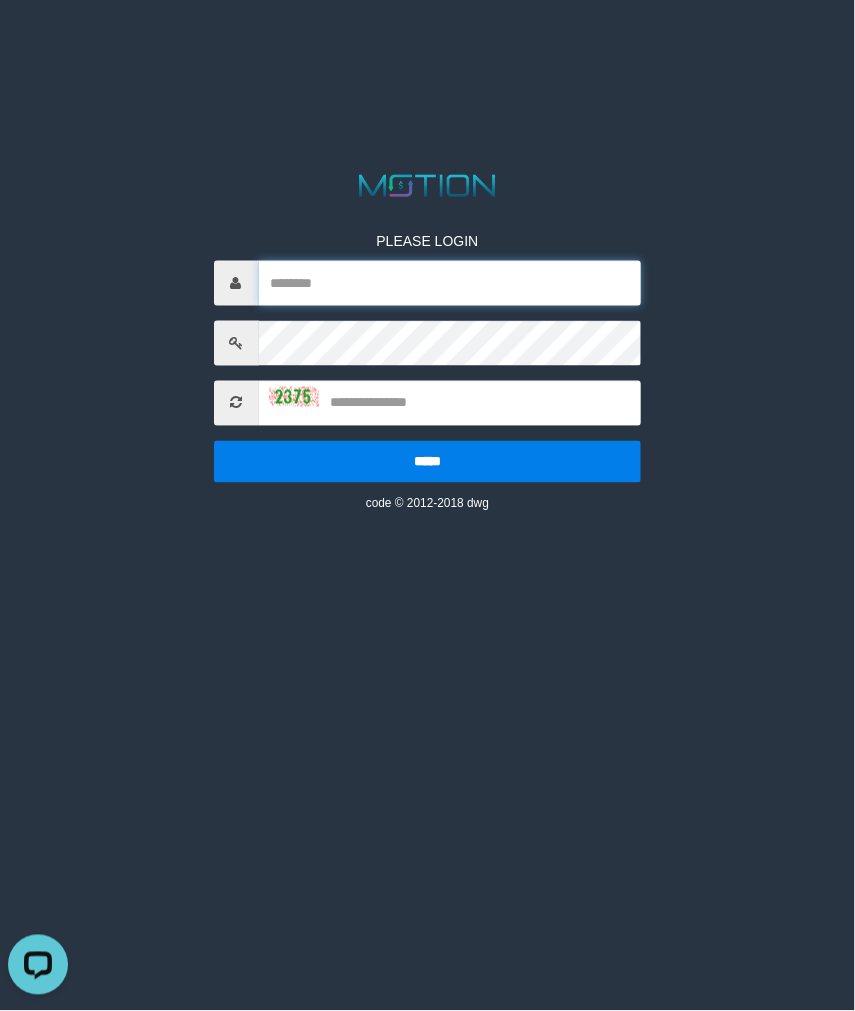 type on "*******" 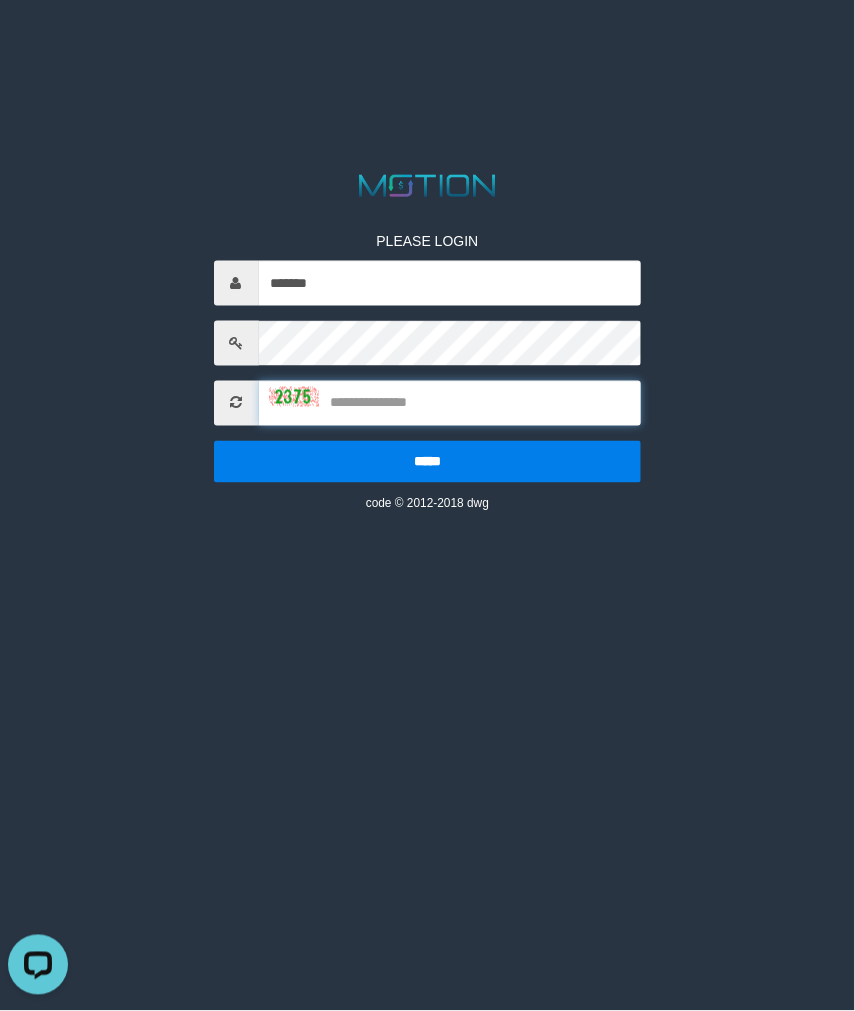 drag, startPoint x: 413, startPoint y: 408, endPoint x: 487, endPoint y: 263, distance: 162.79128 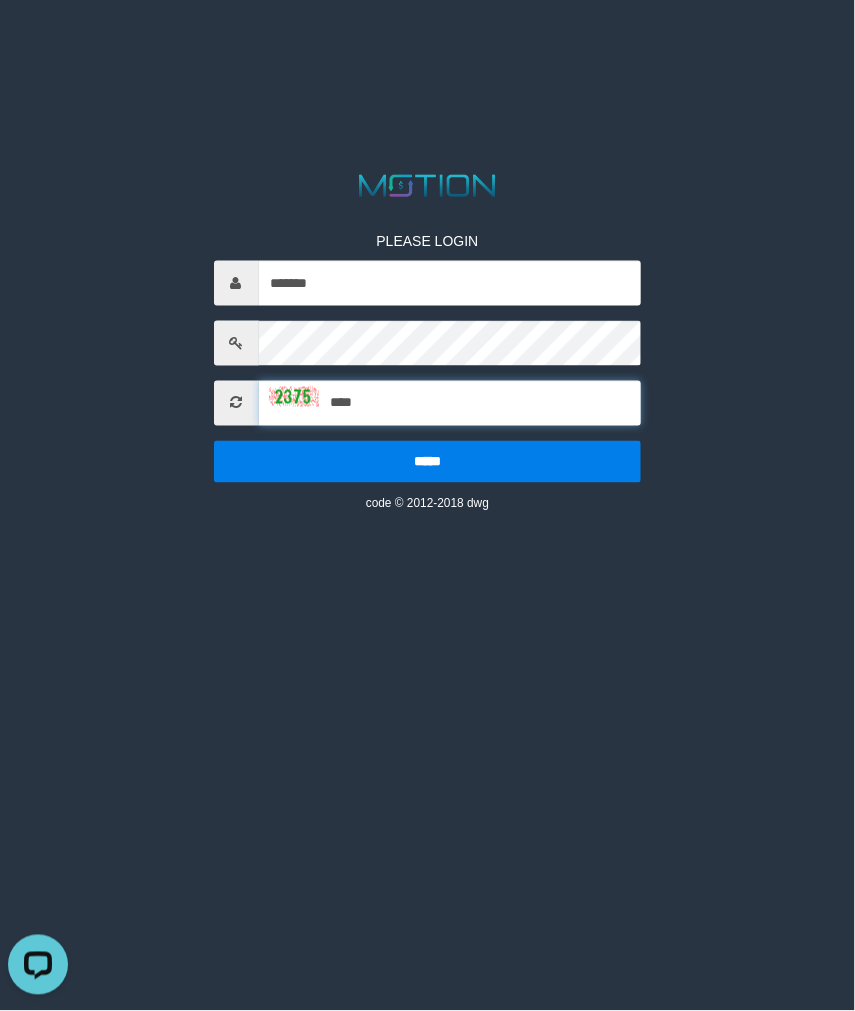 type on "****" 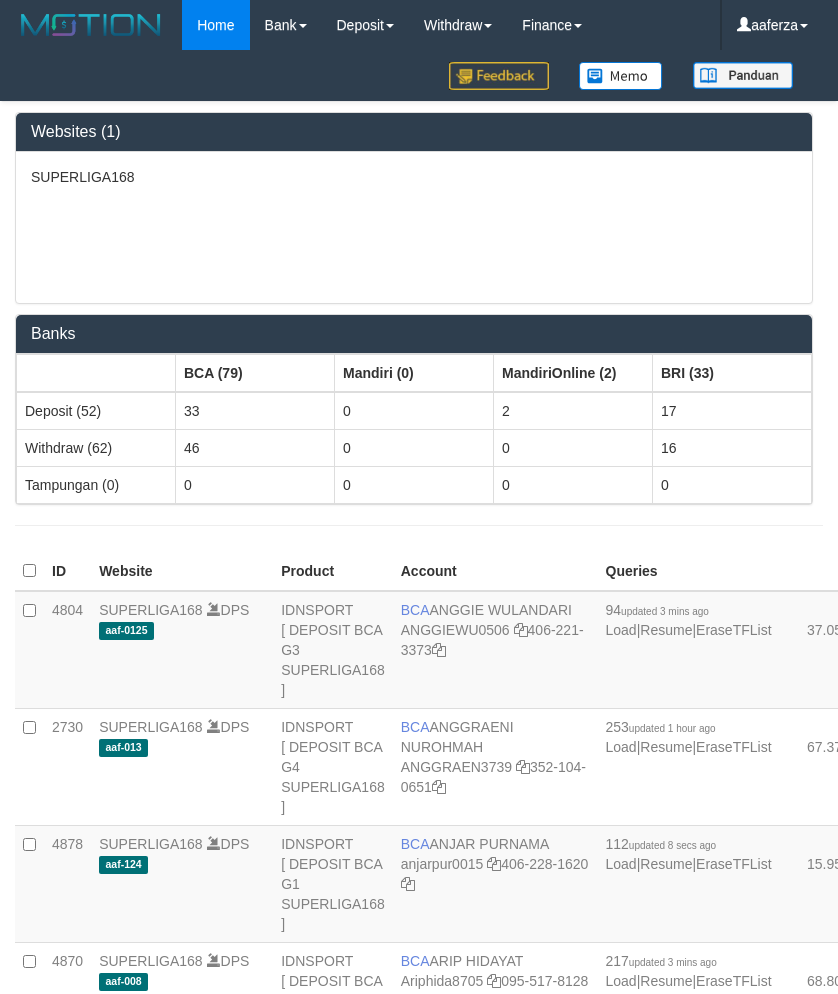 scroll, scrollTop: 0, scrollLeft: 0, axis: both 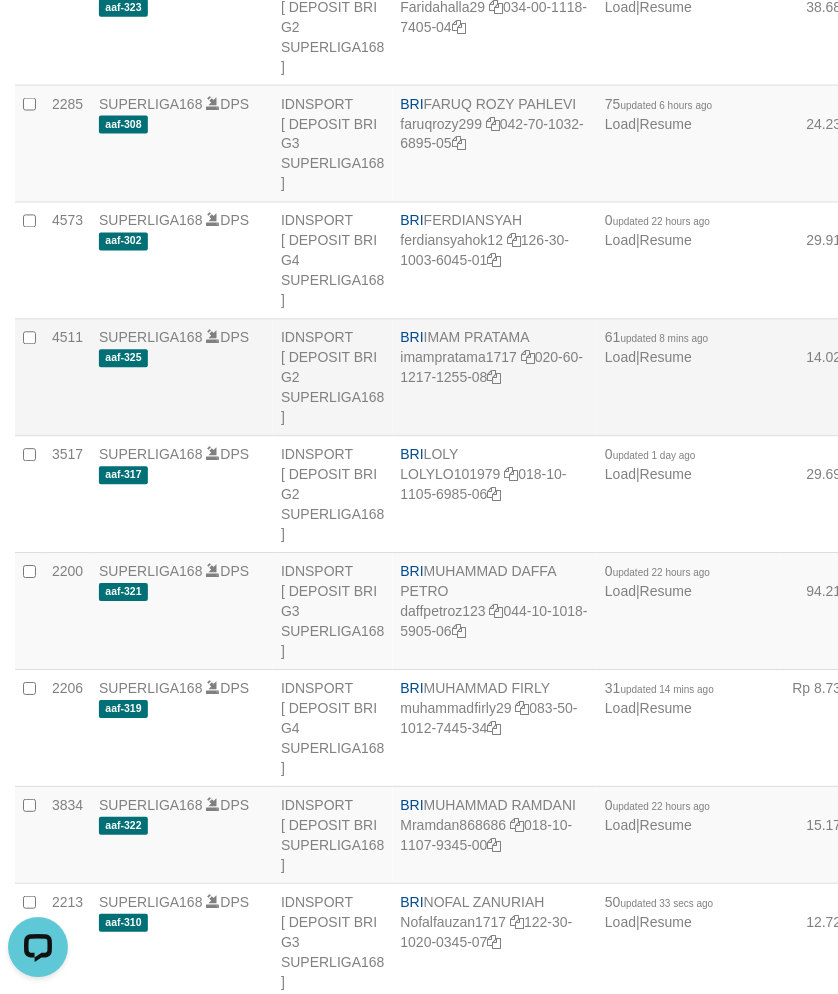click on "BRI
IMAM PRATAMA
imampratama1717
020-60-1217-1255-08" at bounding box center [495, 377] 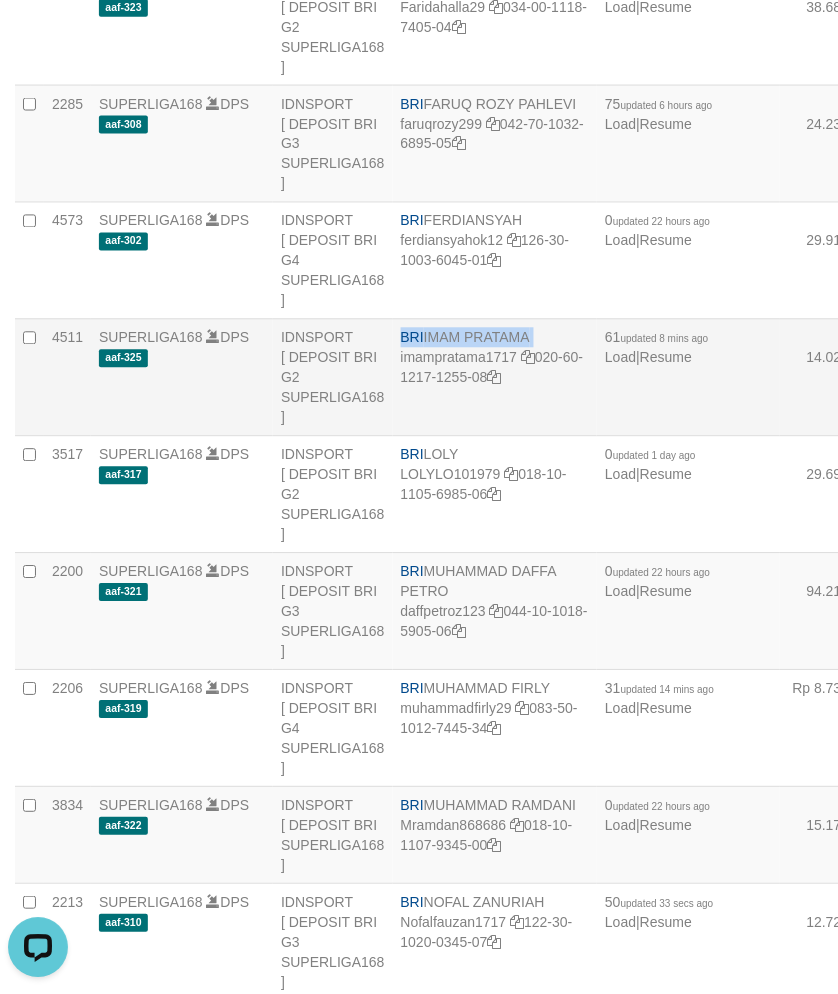 click on "BRI
IMAM PRATAMA
imampratama1717
020-60-1217-1255-08" at bounding box center [495, 377] 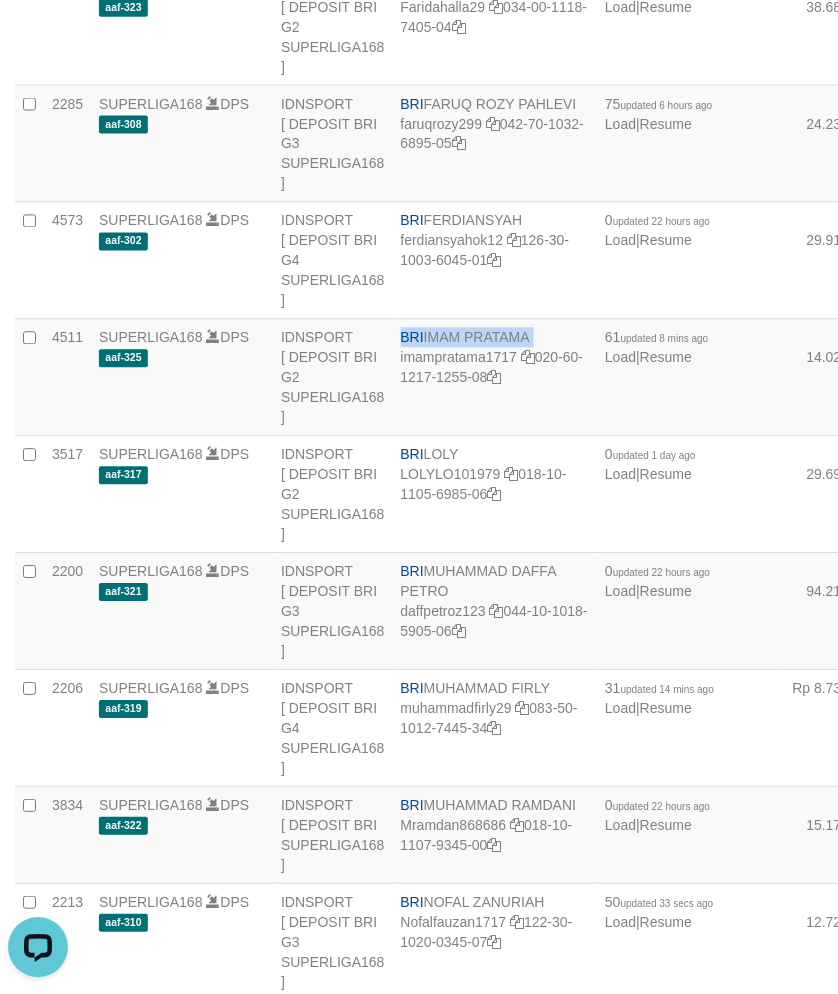 copy on "BRI
IMAM PRATAMA" 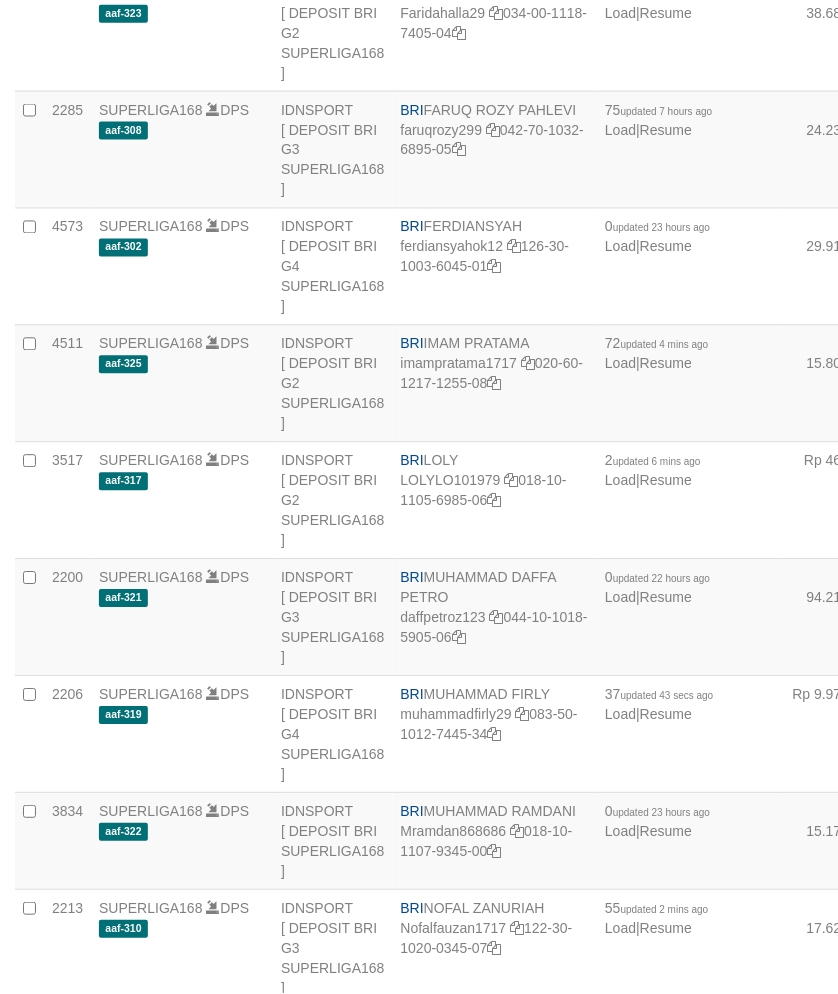 scroll, scrollTop: 5996, scrollLeft: 0, axis: vertical 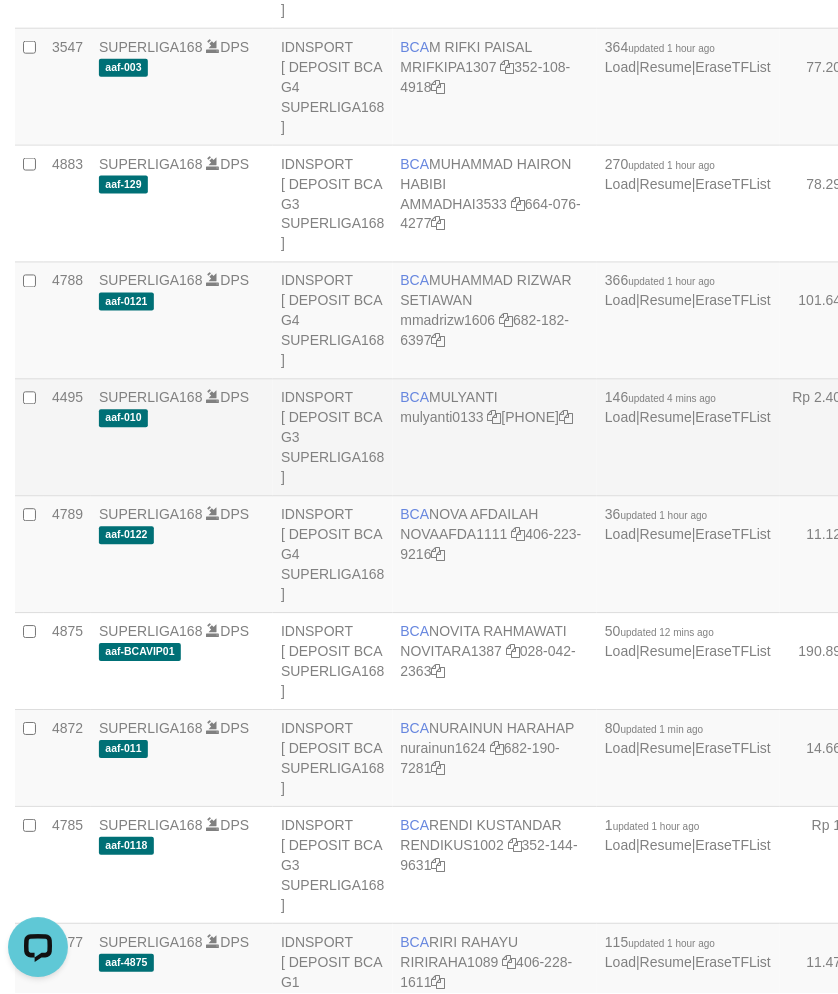 click on "BCA
MULYANTI
mulyanti0133
035-312-4576" at bounding box center (495, 437) 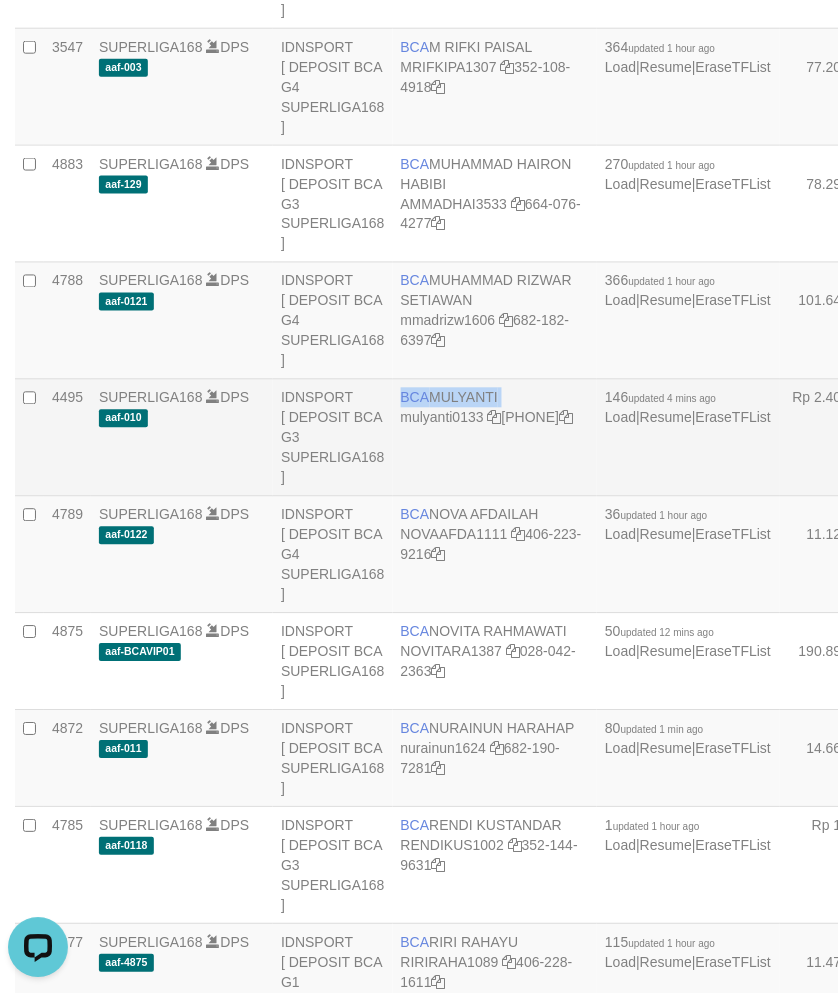 click on "BCA
MULYANTI
mulyanti0133
035-312-4576" at bounding box center (495, 437) 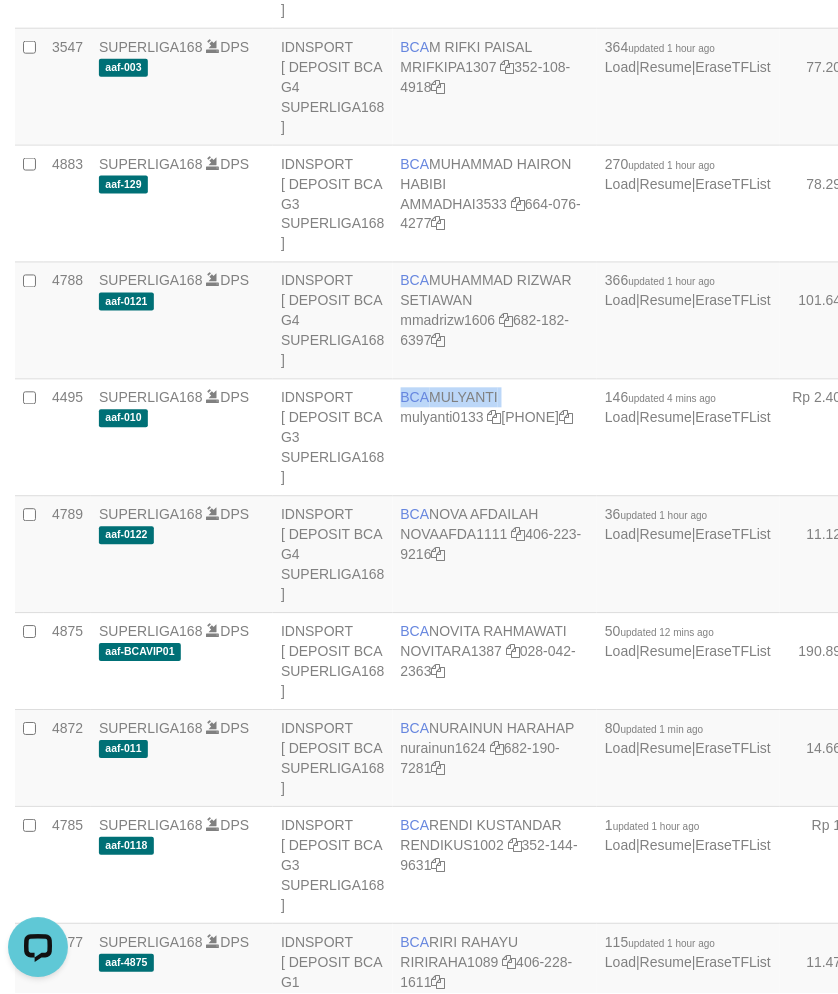 copy on "BCA
MULYANTI" 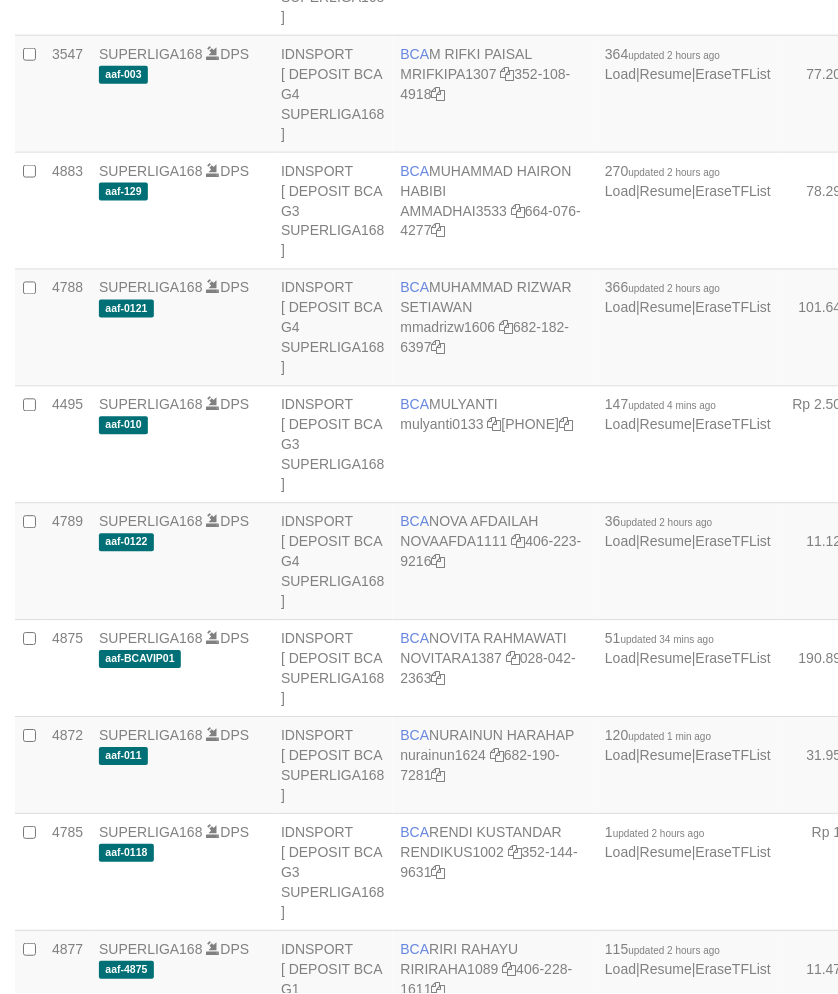 scroll, scrollTop: 2141, scrollLeft: 0, axis: vertical 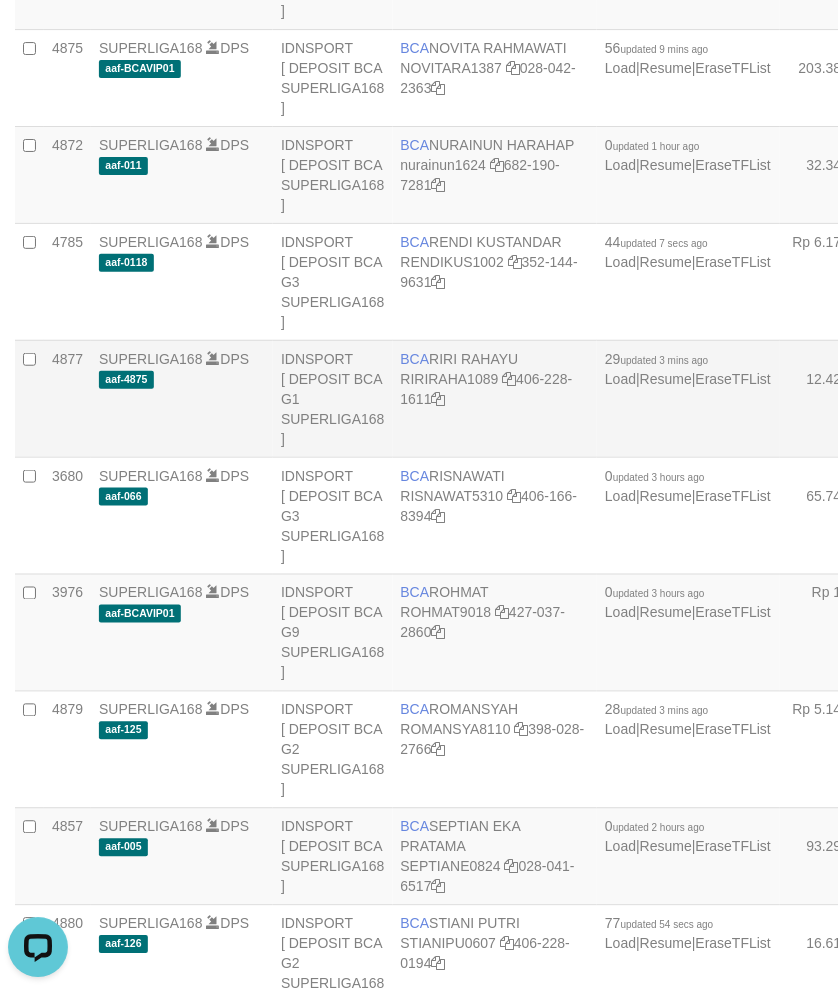 click on "BCA
[FIRST] [LAST]
[USERNAME]
[PHONE]" at bounding box center [495, 398] 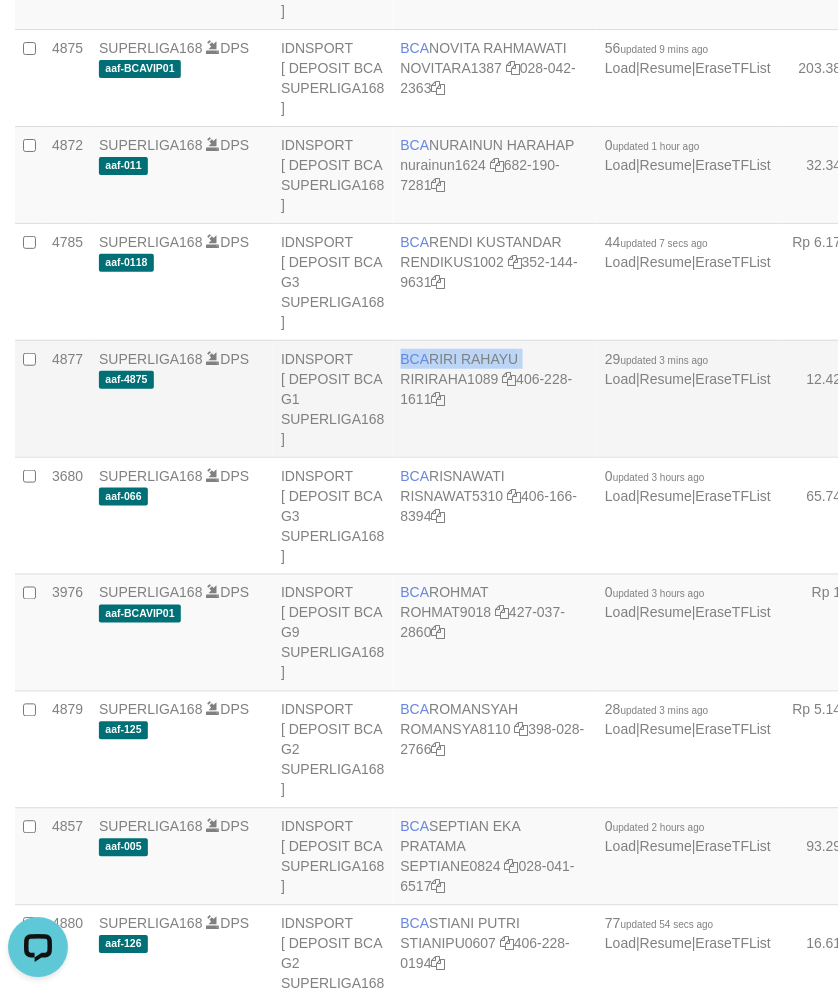 click on "BCA
RIRI RAHAYU
RIRIRAHA1089
406-228-1611" at bounding box center (495, 398) 